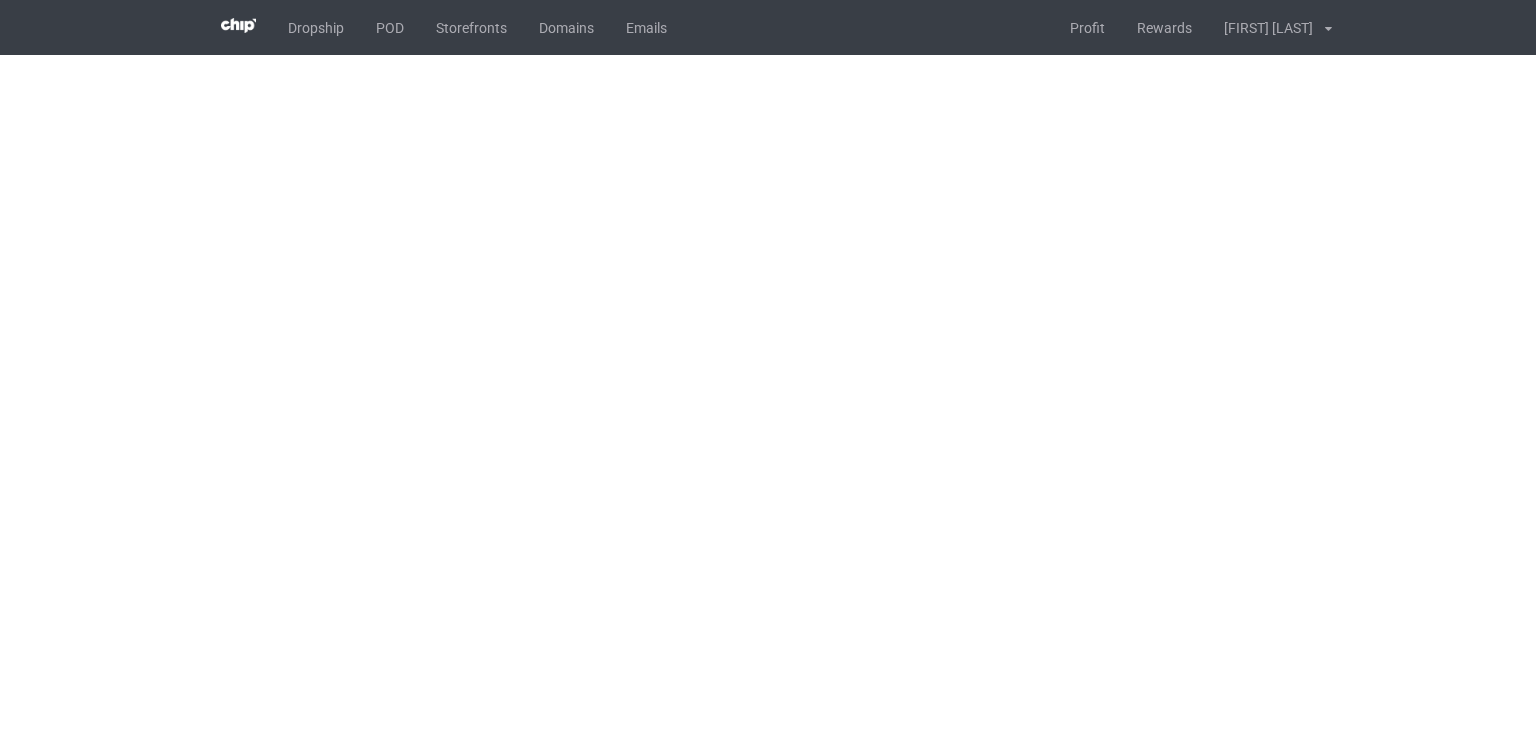 scroll, scrollTop: 0, scrollLeft: 0, axis: both 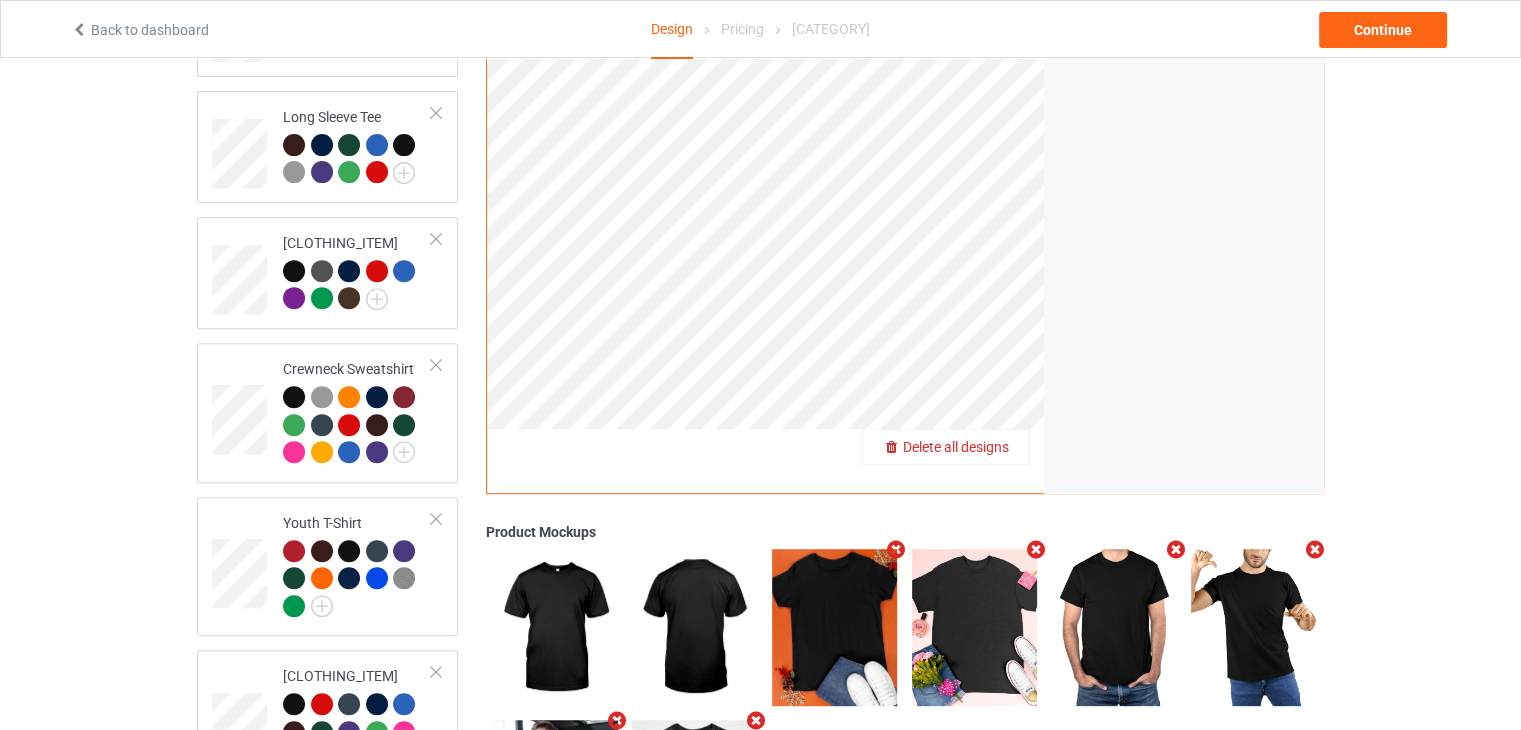 click on "Delete all designs" at bounding box center [956, 447] 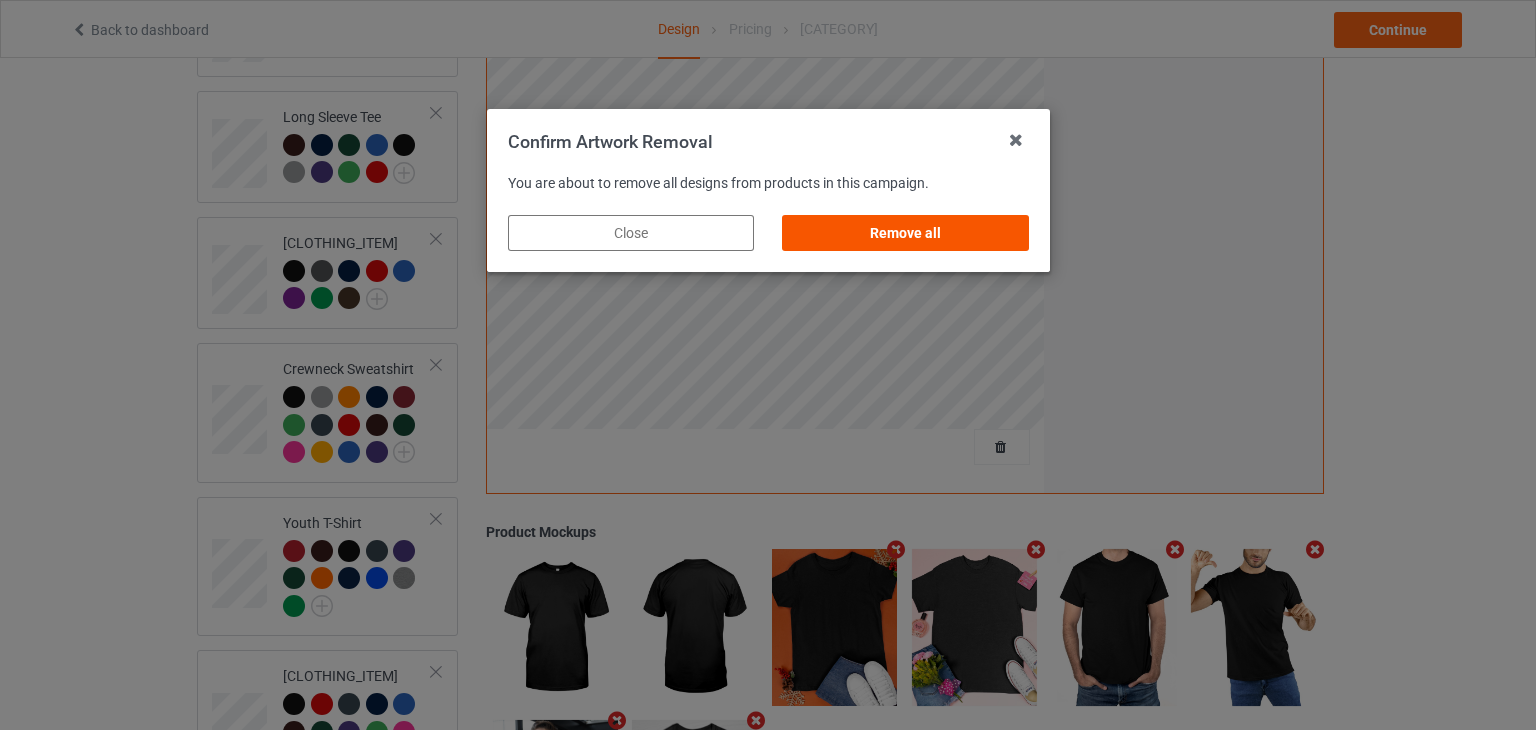 click on "Remove all" at bounding box center (905, 233) 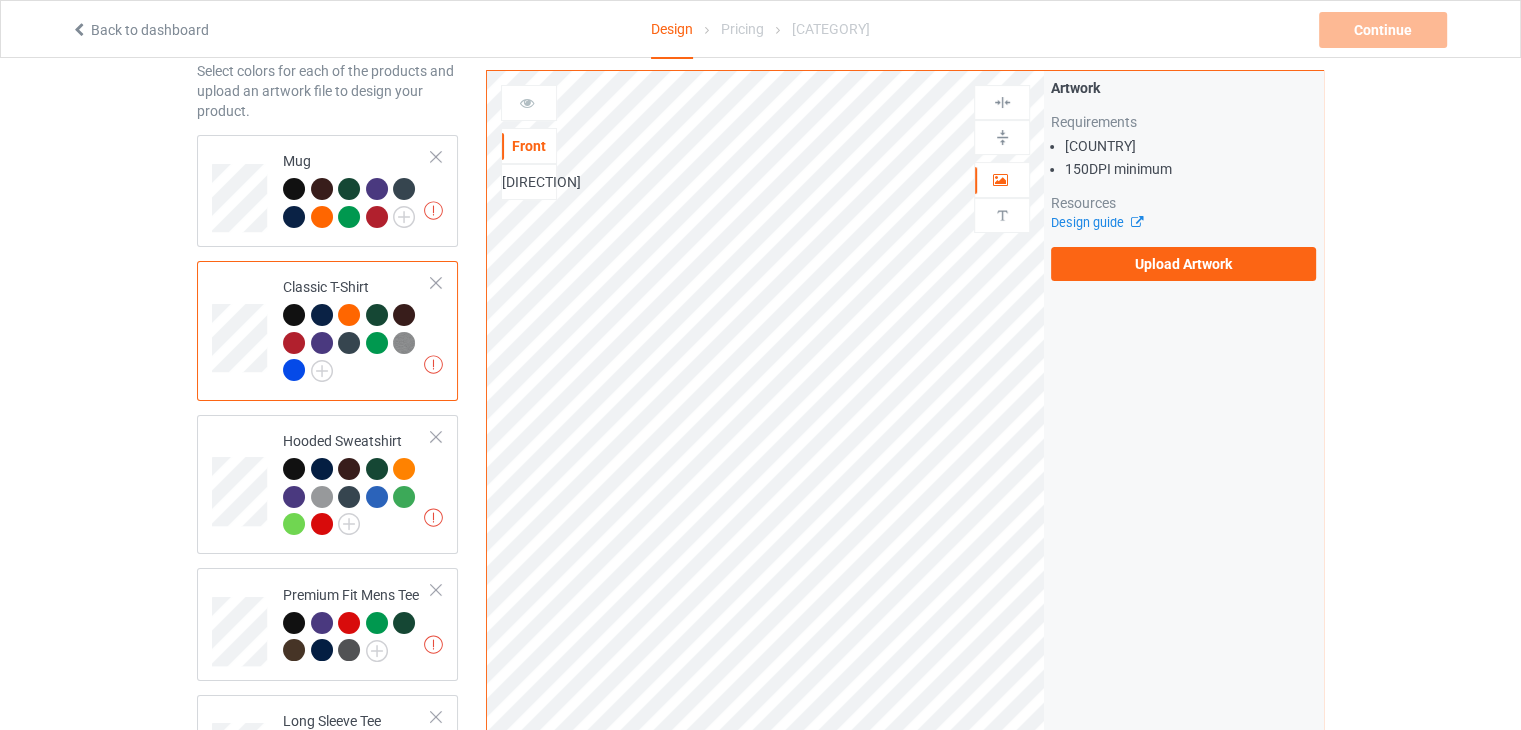 scroll, scrollTop: 0, scrollLeft: 0, axis: both 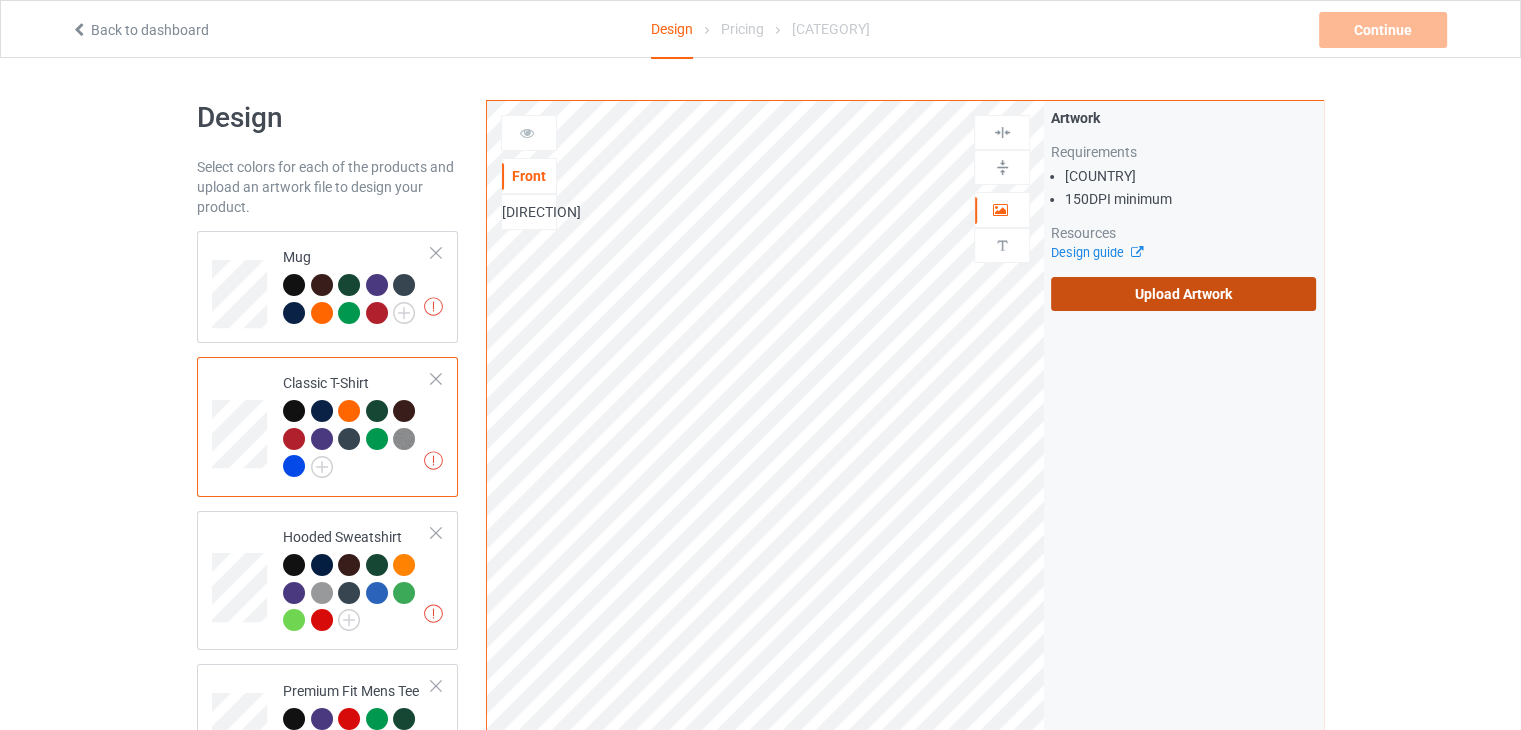 click on "Upload Artwork" at bounding box center [1183, 294] 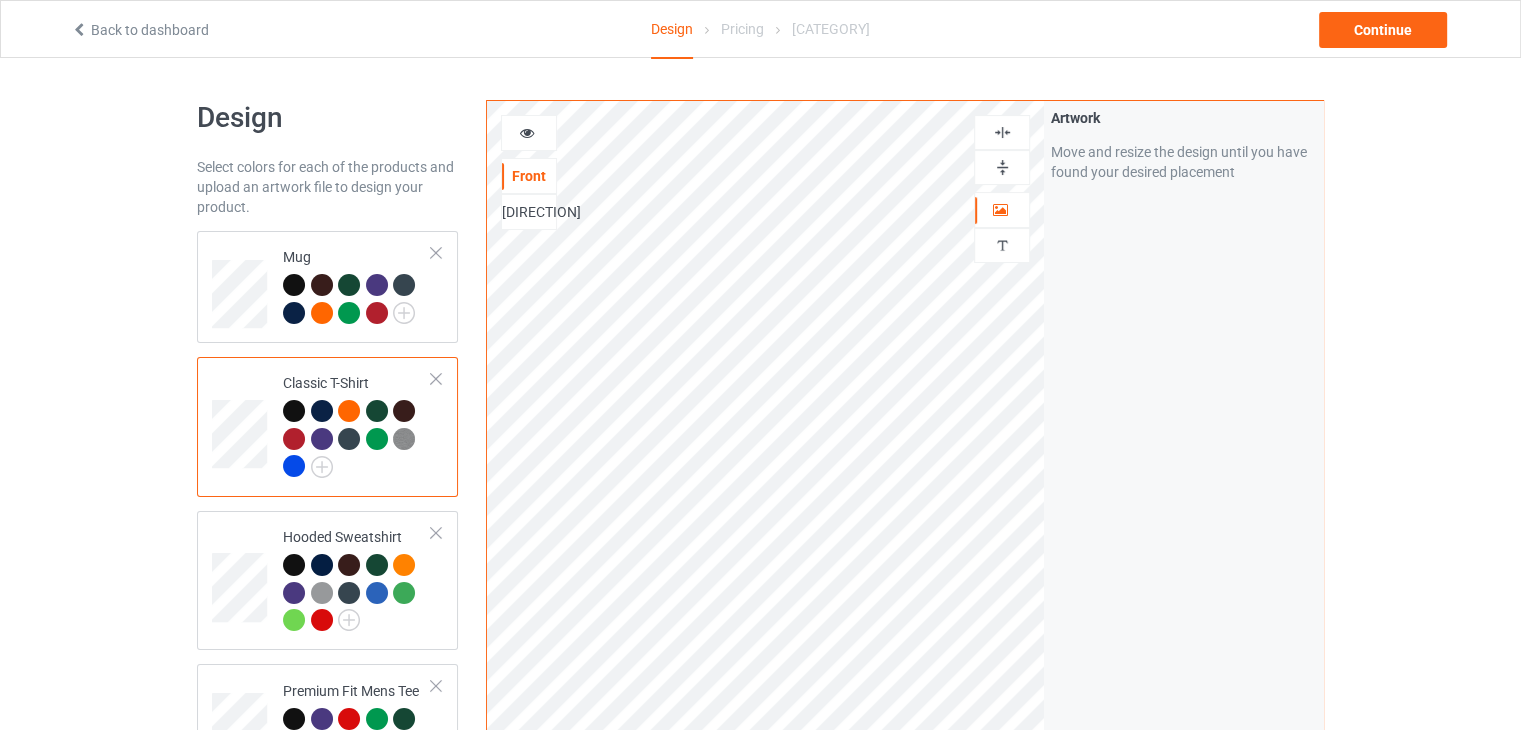 click on "Classic T-Shirt" at bounding box center (357, 424) 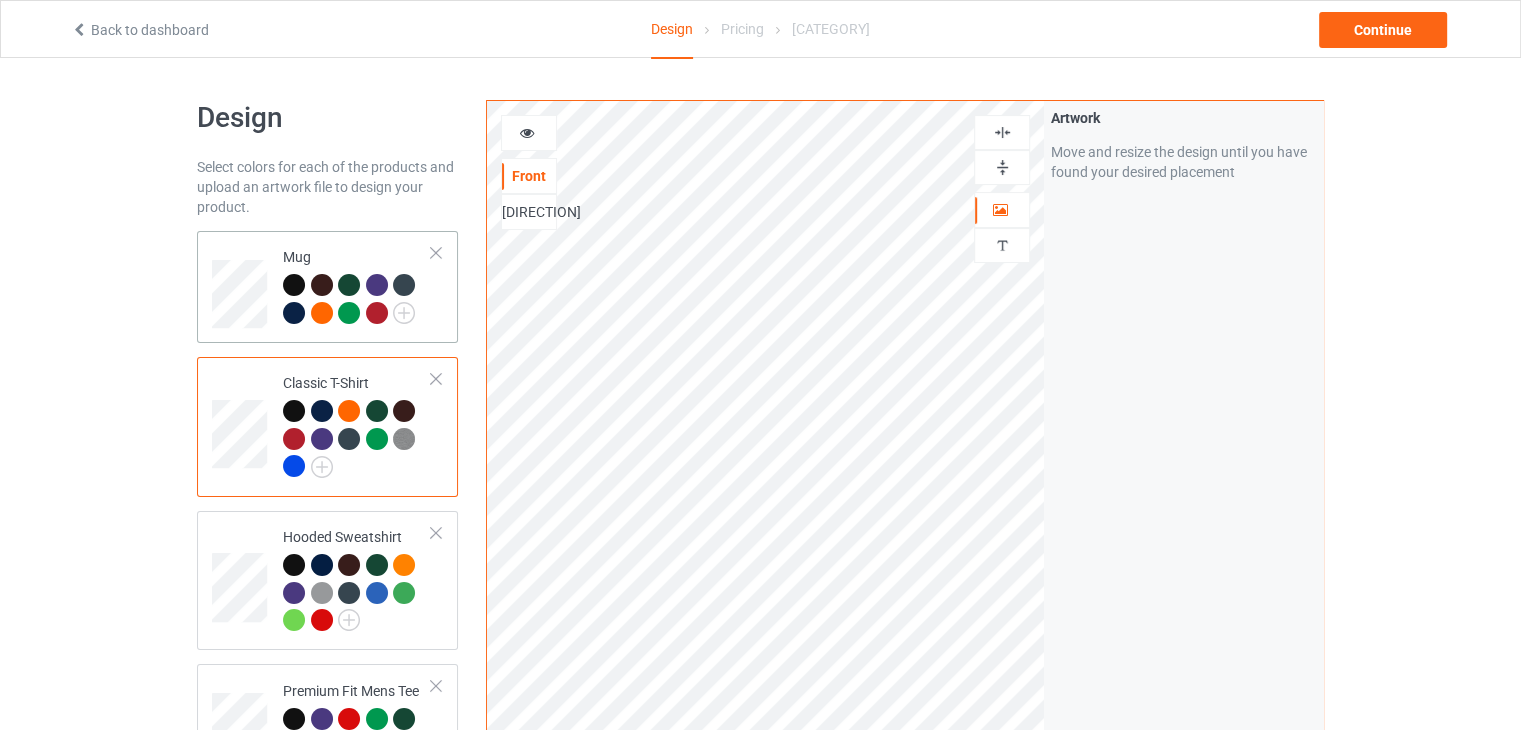 click at bounding box center [322, 285] 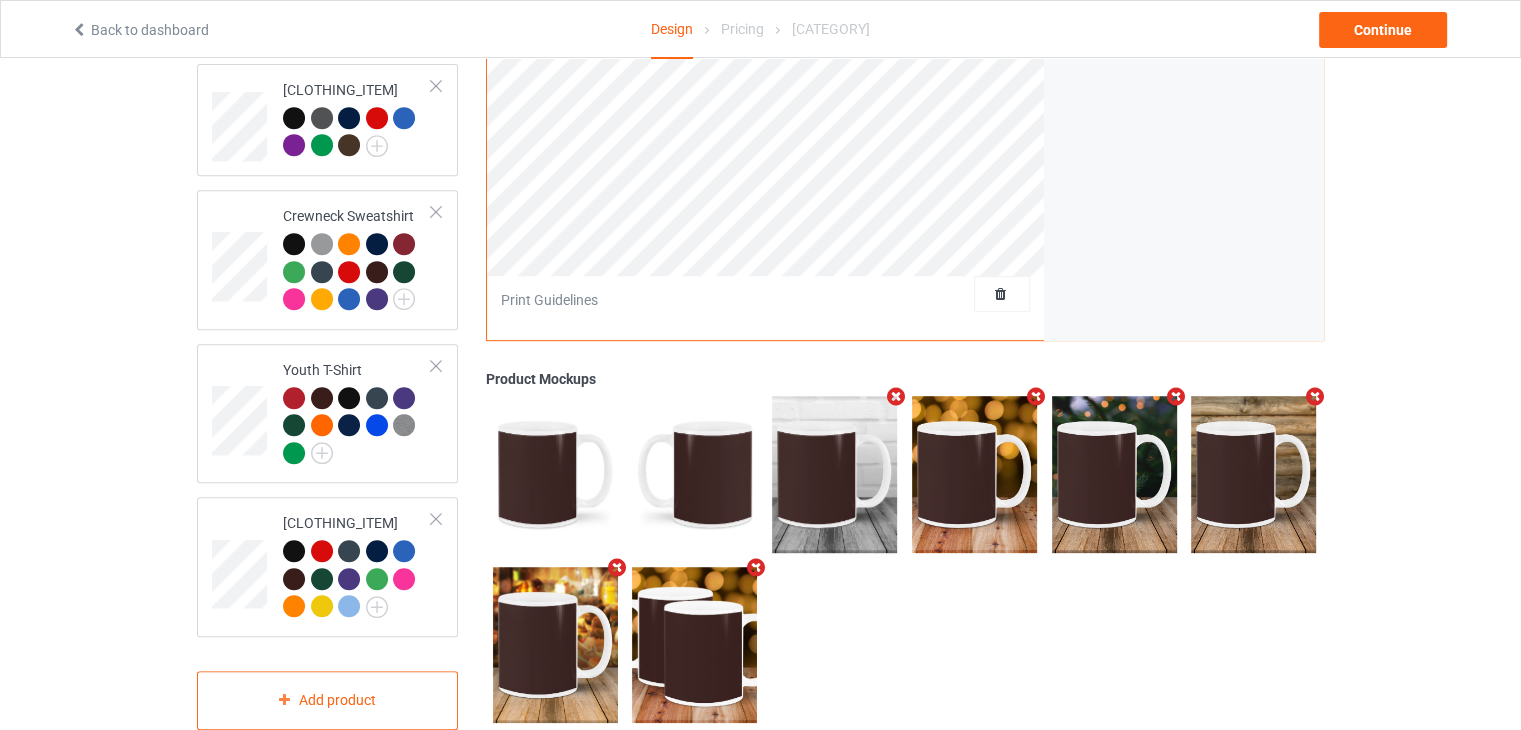 scroll, scrollTop: 891, scrollLeft: 0, axis: vertical 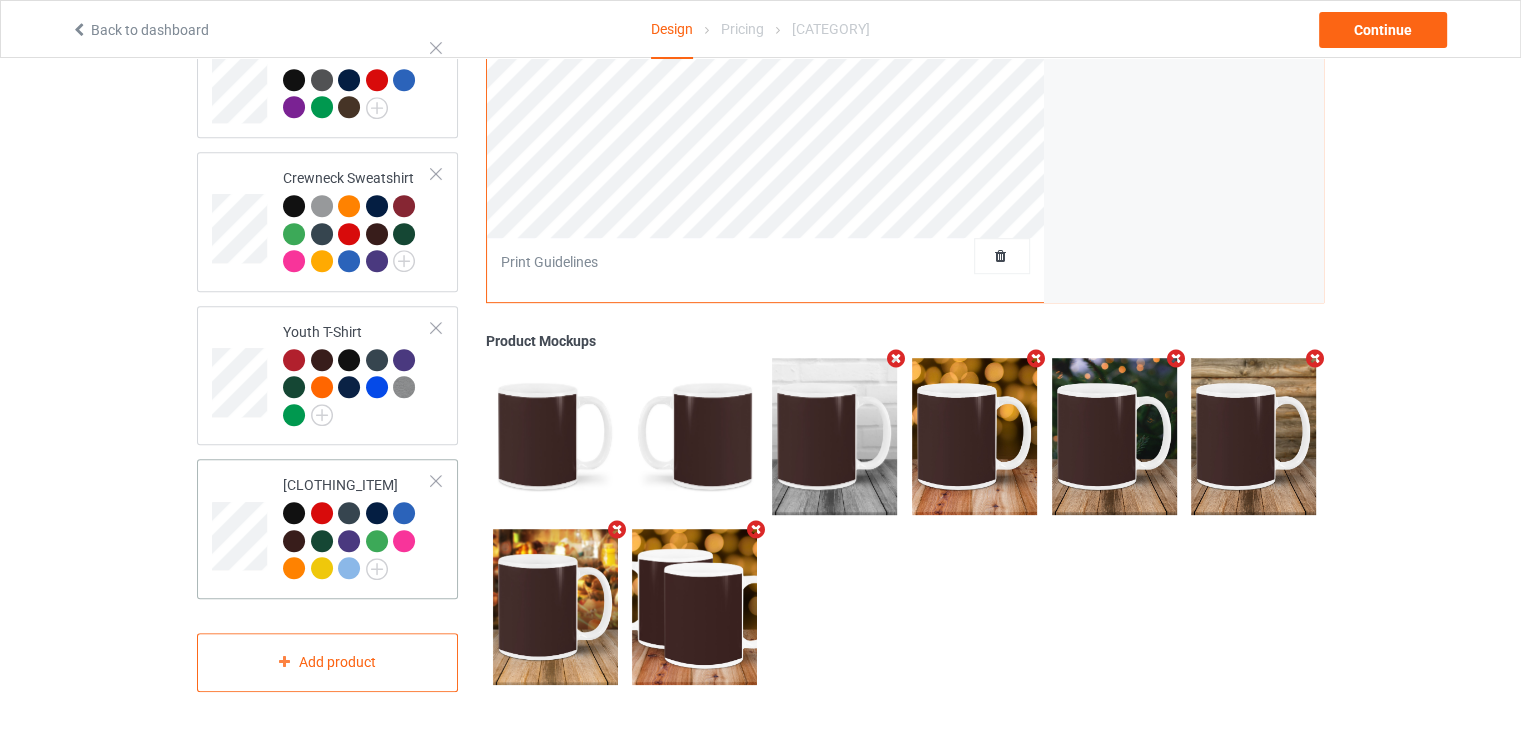 click at bounding box center (242, 529) 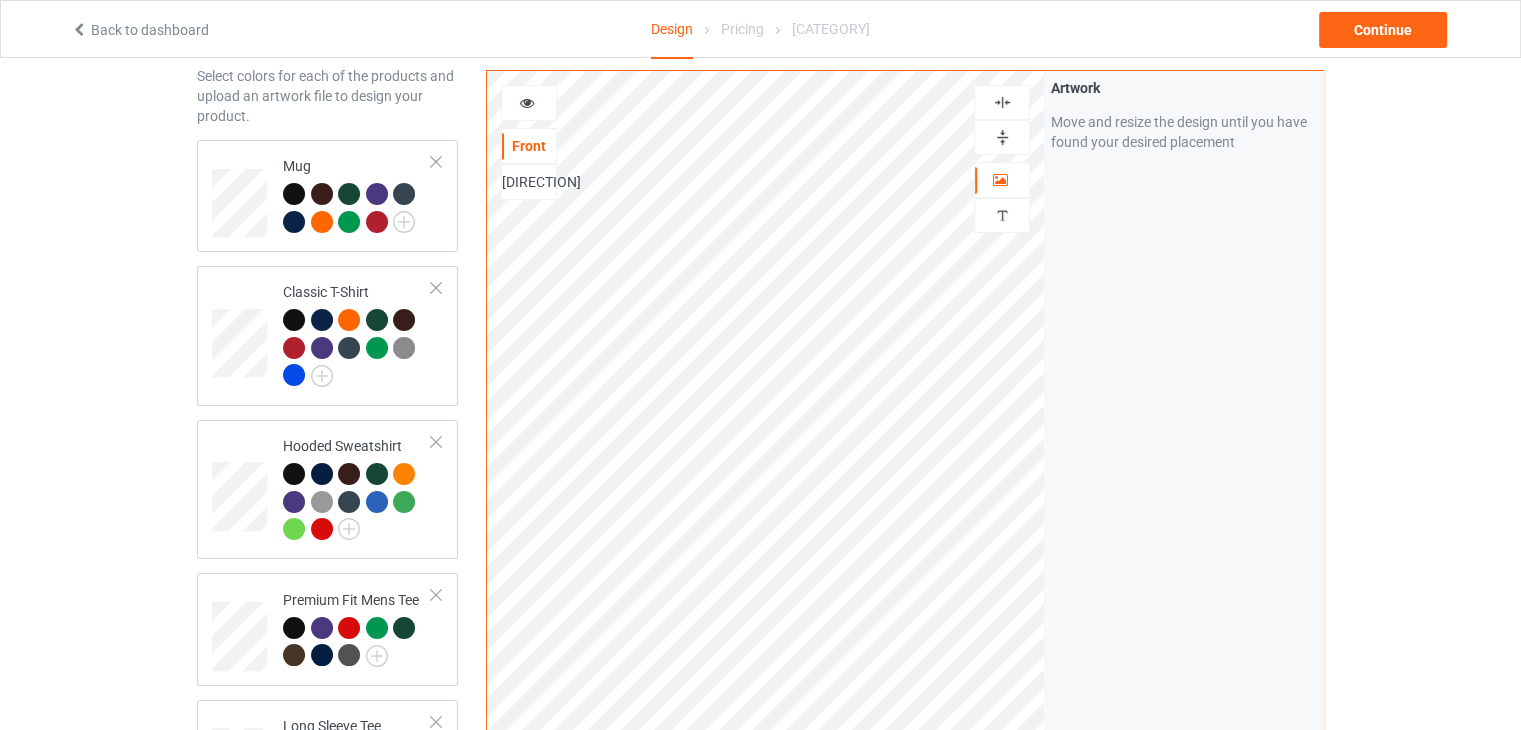 scroll, scrollTop: 0, scrollLeft: 0, axis: both 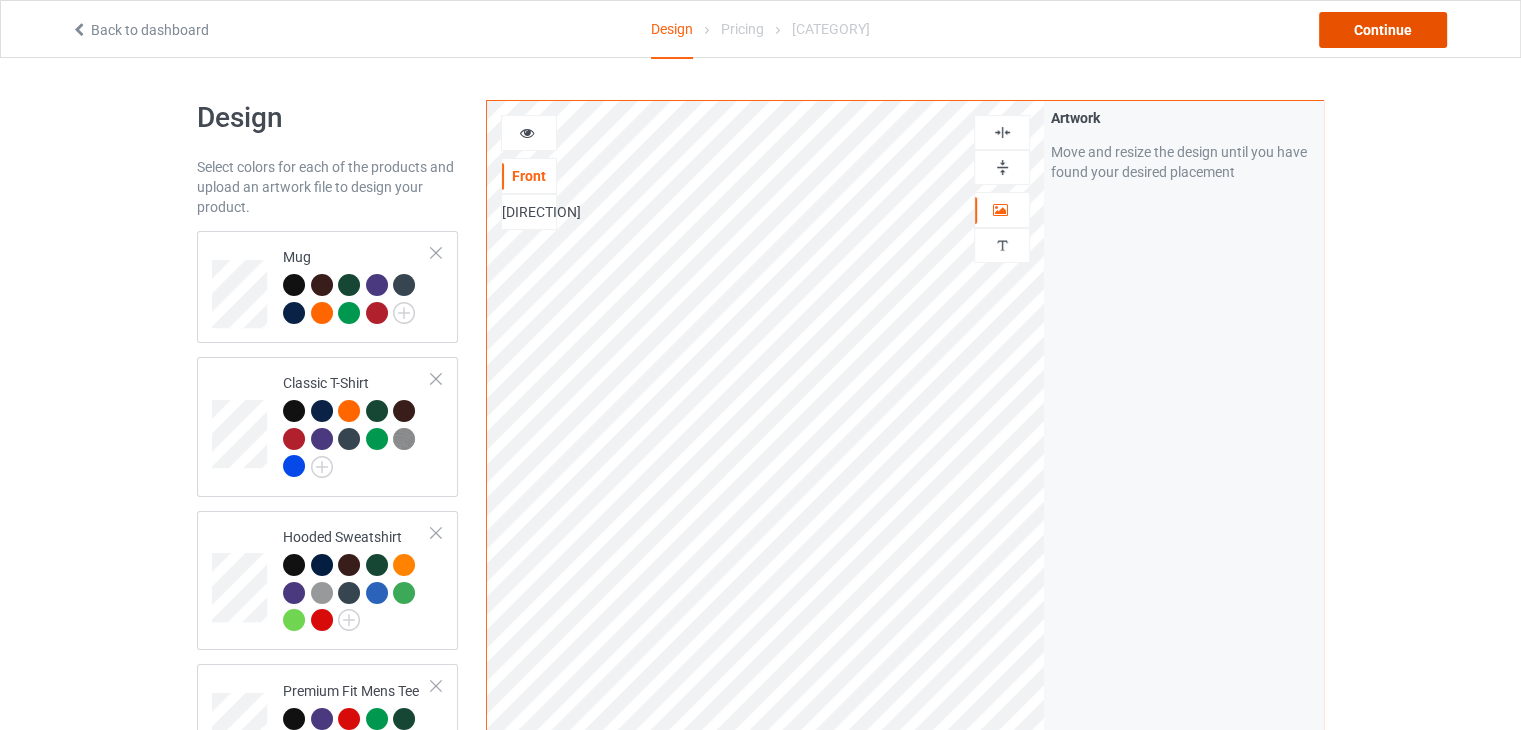 click on "Continue" at bounding box center [1383, 30] 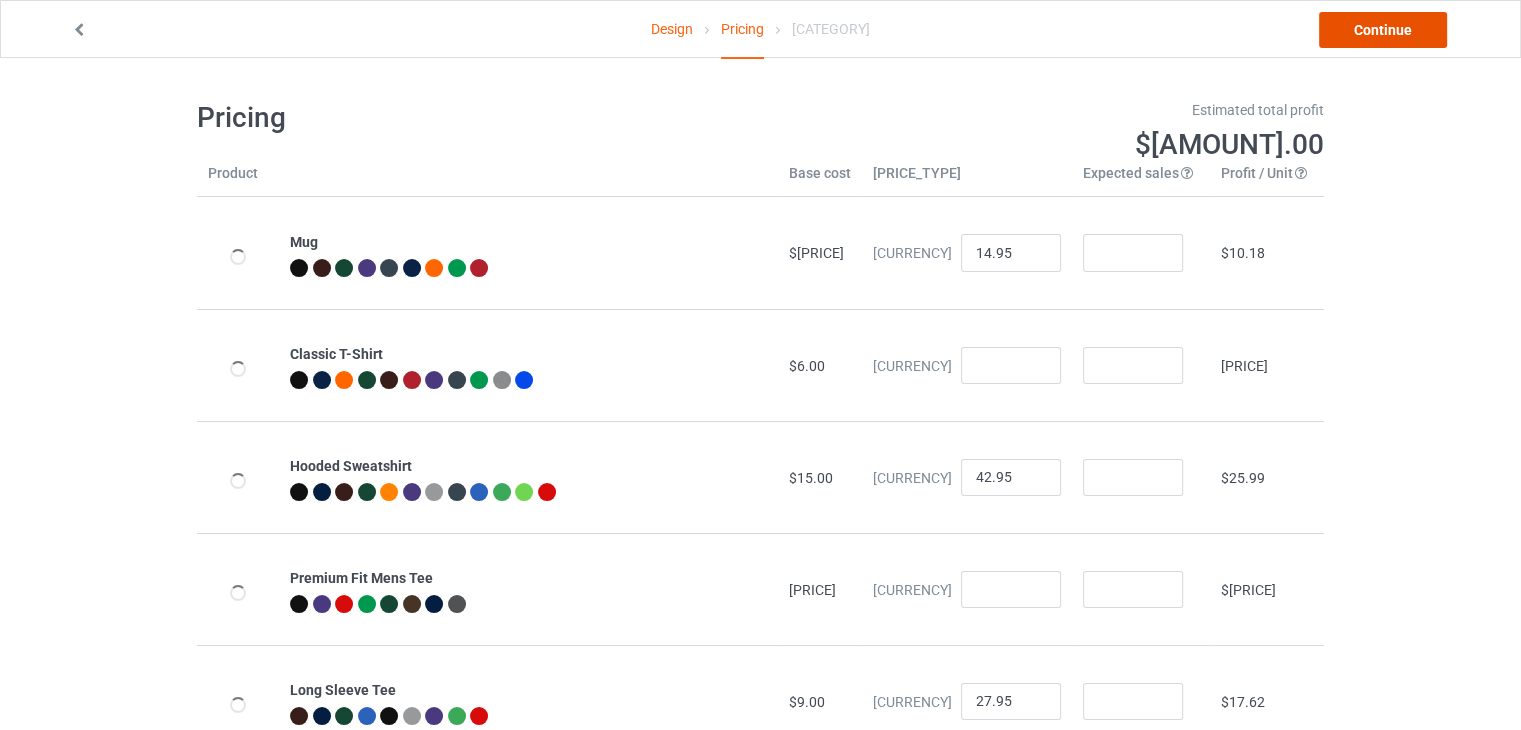 drag, startPoint x: 1381, startPoint y: 30, endPoint x: 1373, endPoint y: 39, distance: 12.0415945 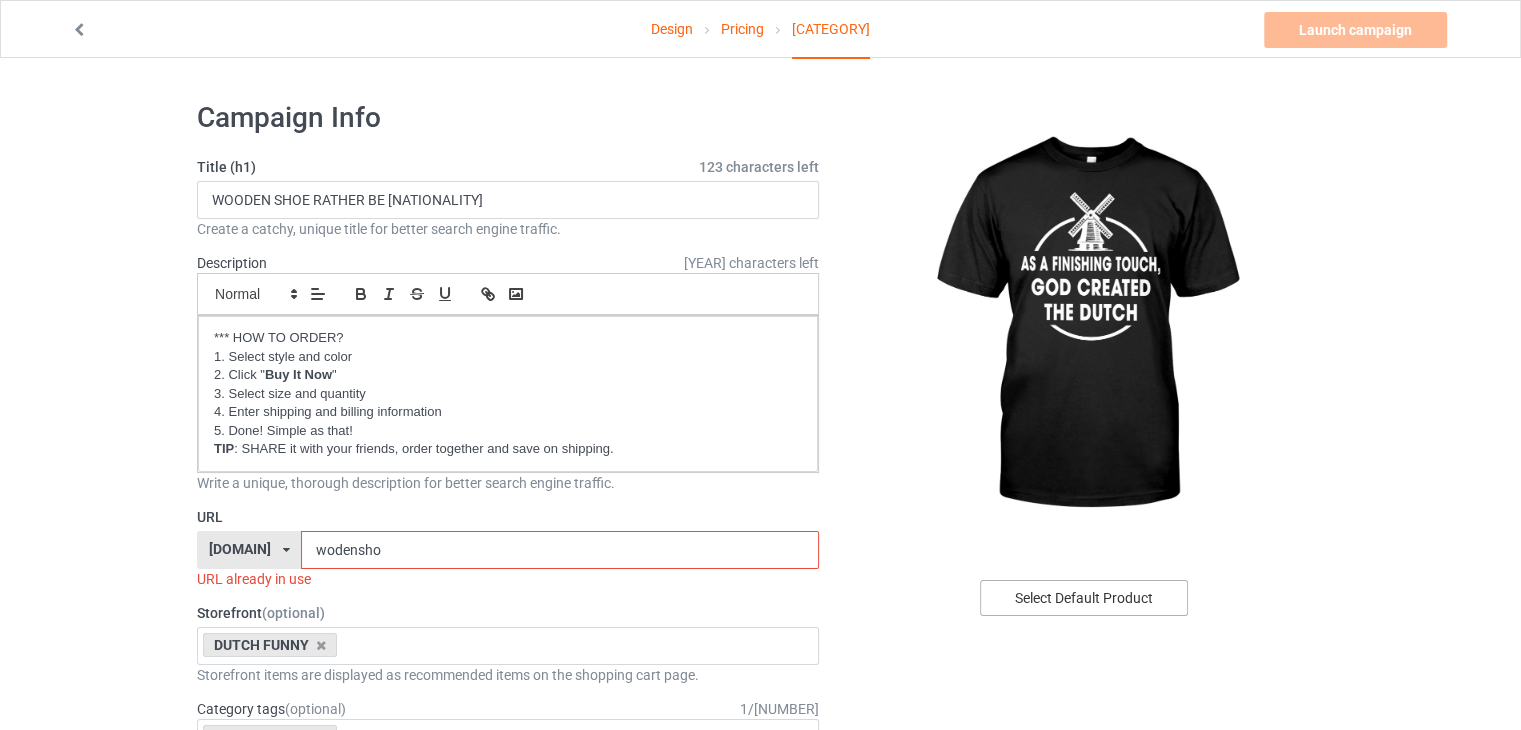 click on "Select Default Product" at bounding box center [1084, 598] 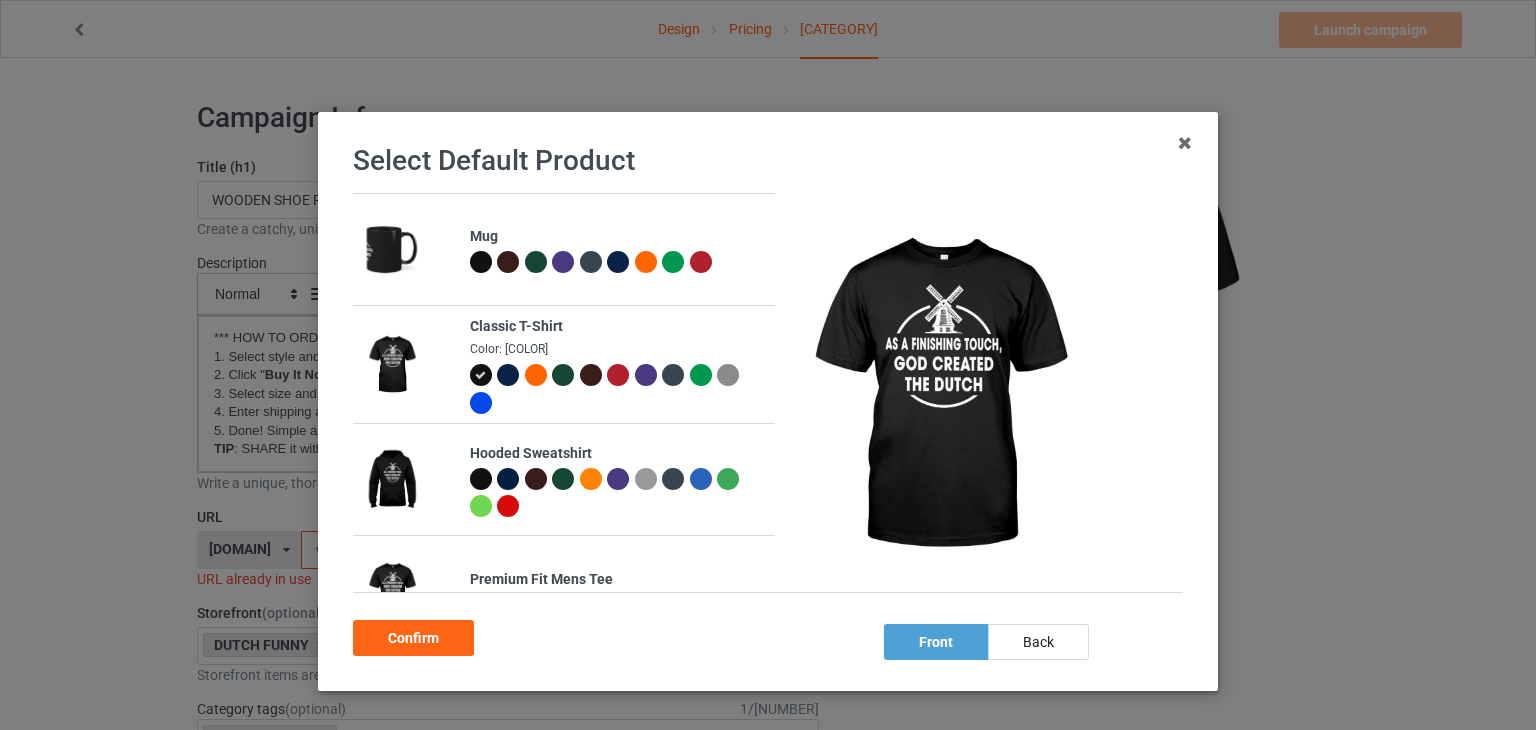 click at bounding box center (536, 375) 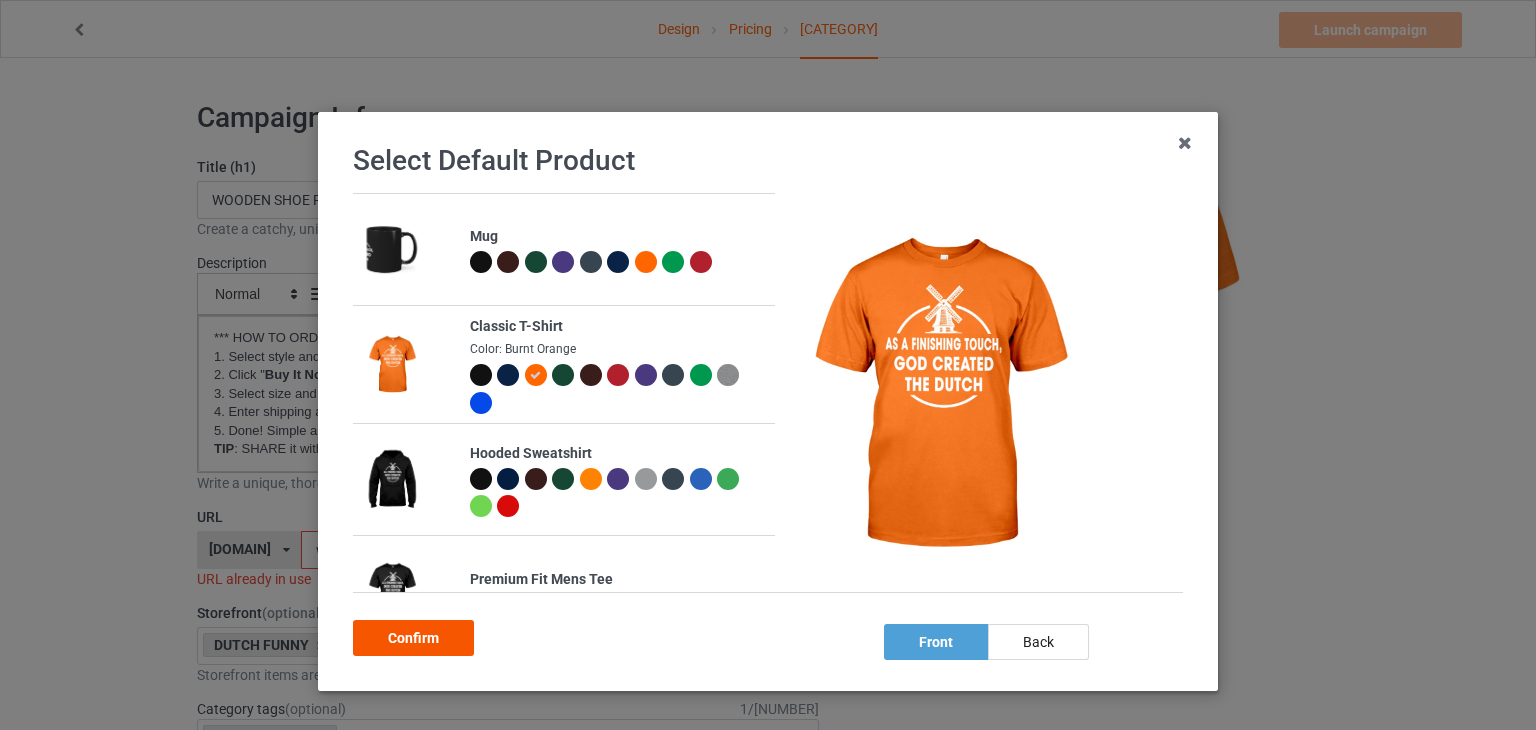 click on "Confirm" at bounding box center [413, 638] 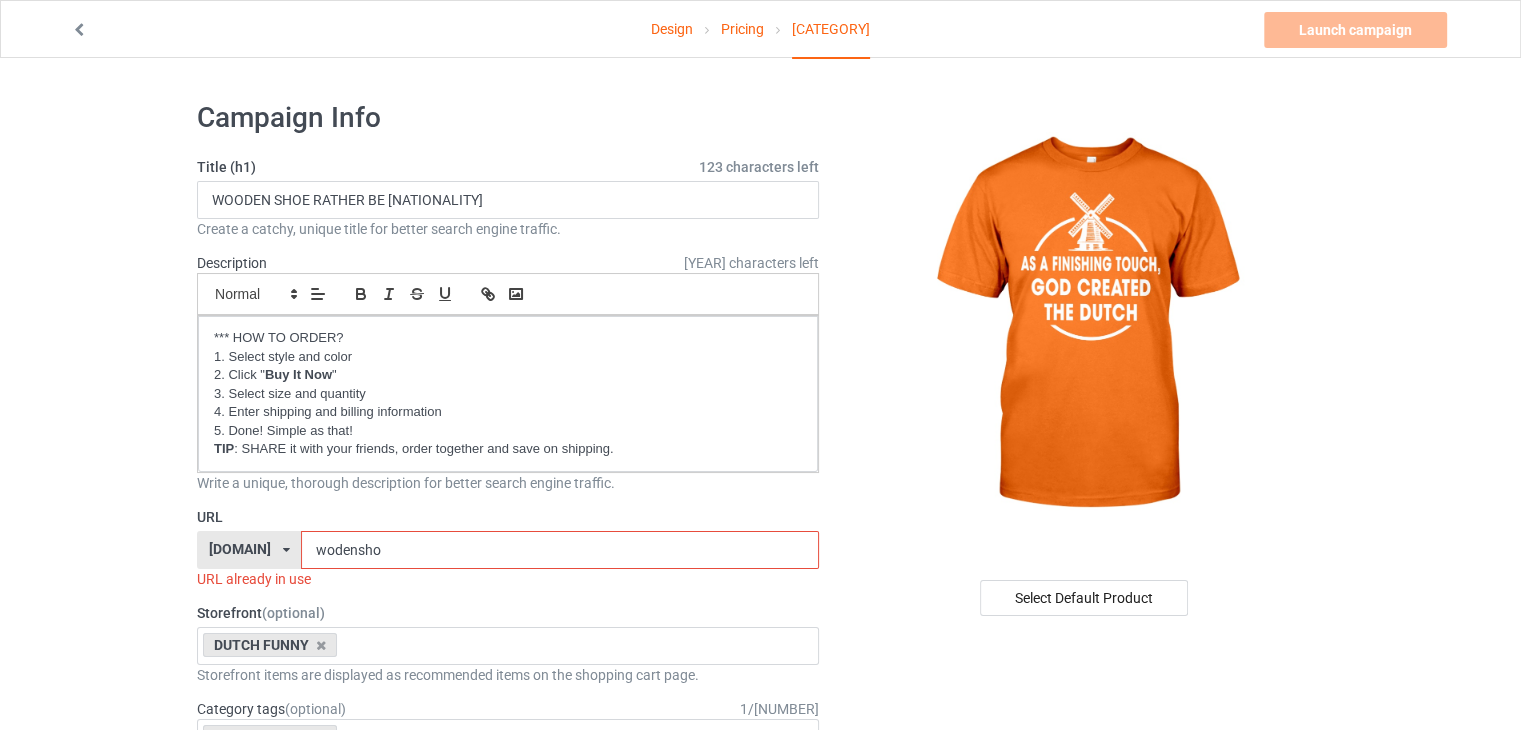click on "wodensho" at bounding box center (559, 550) 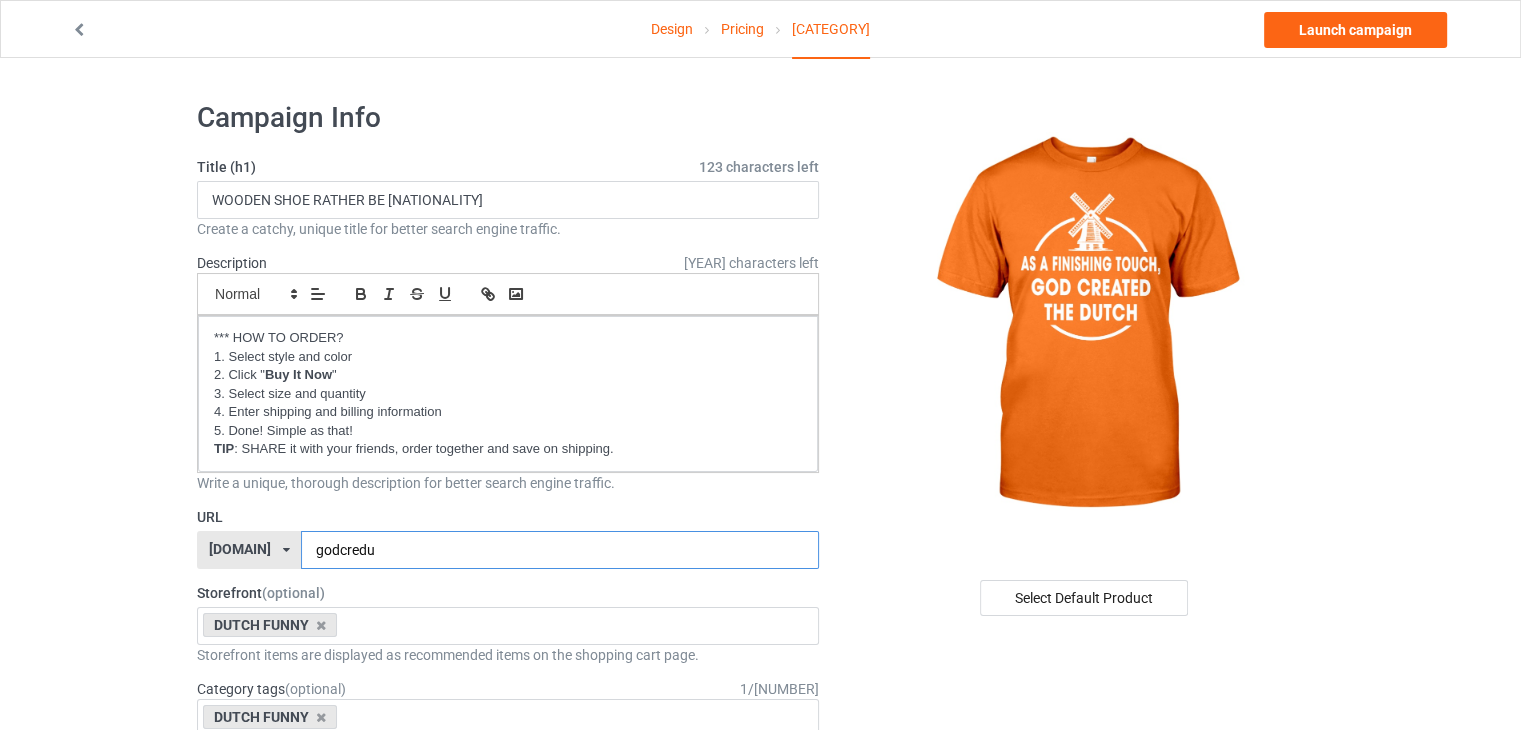type on "godcredu" 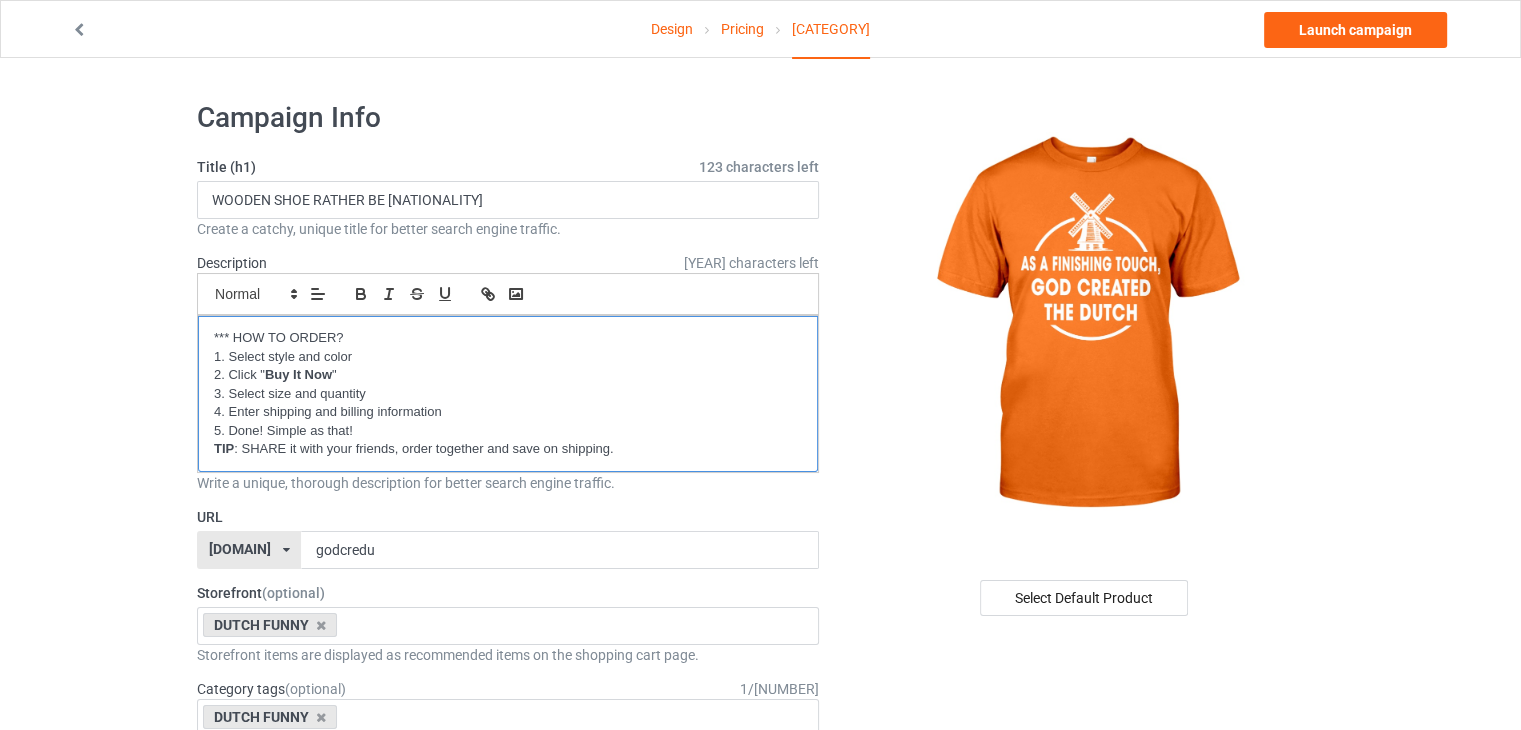click on "1. Select style and color" at bounding box center (508, 357) 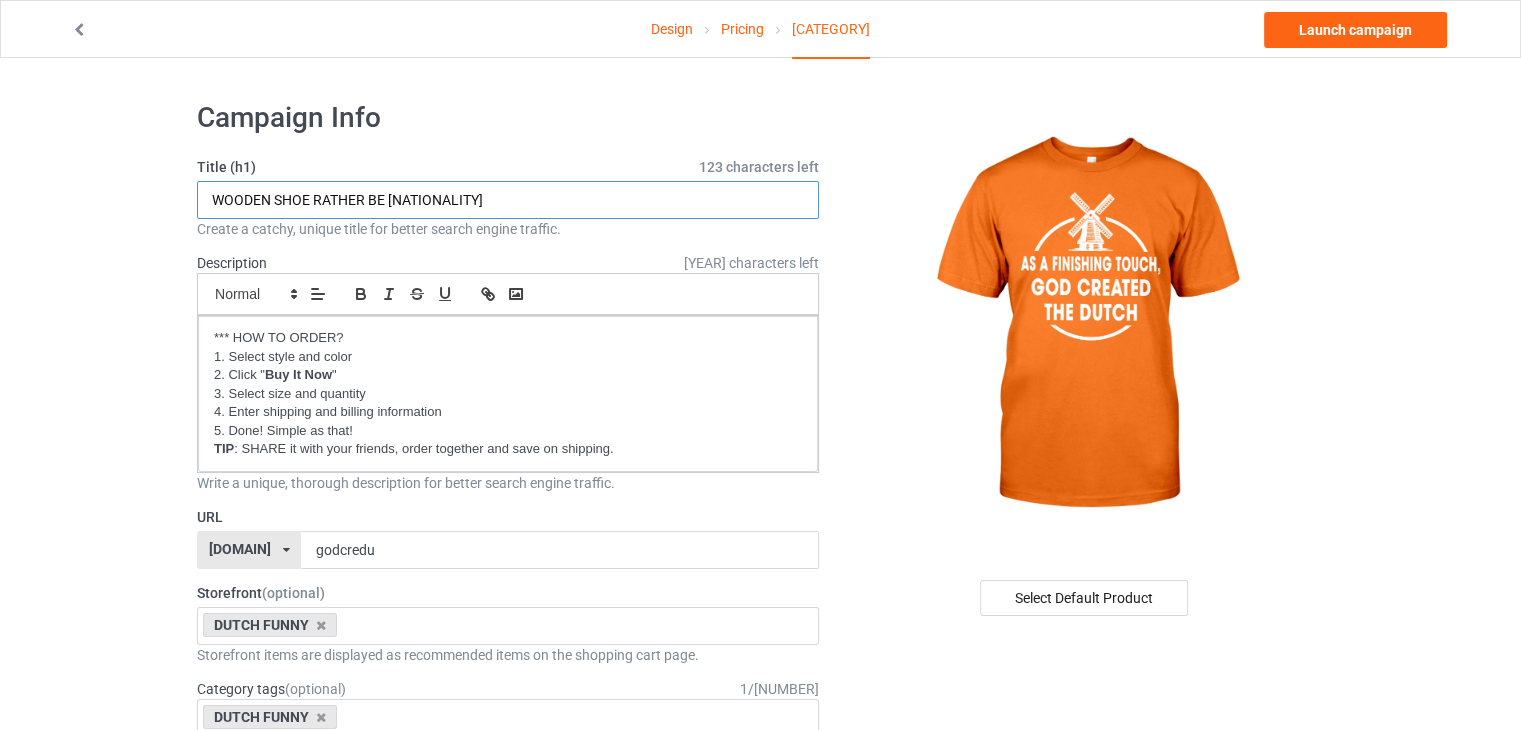 click on "WOODEN SHOE RATHER BE [NATIONALITY]" at bounding box center [508, 200] 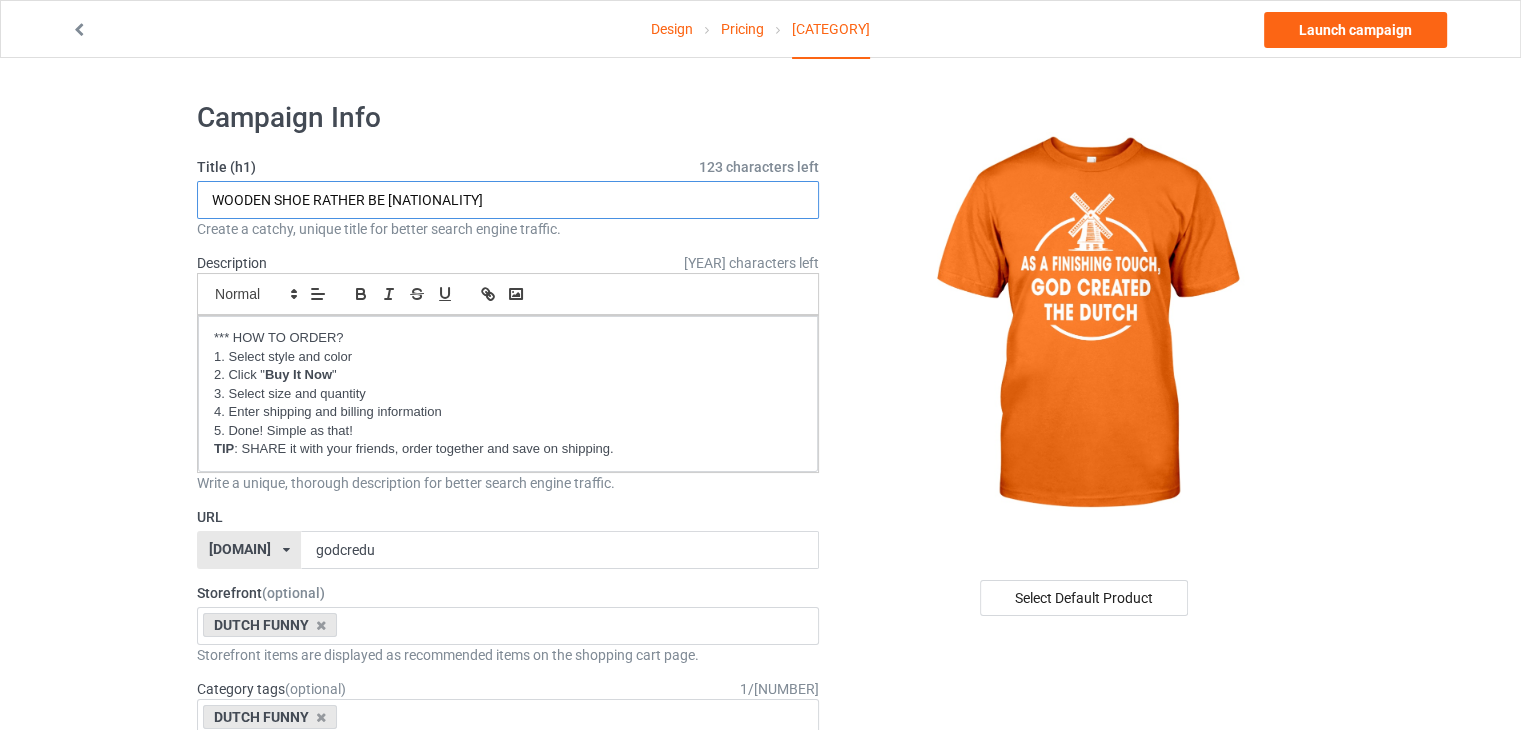drag, startPoint x: 489, startPoint y: 198, endPoint x: 0, endPoint y: 198, distance: 489 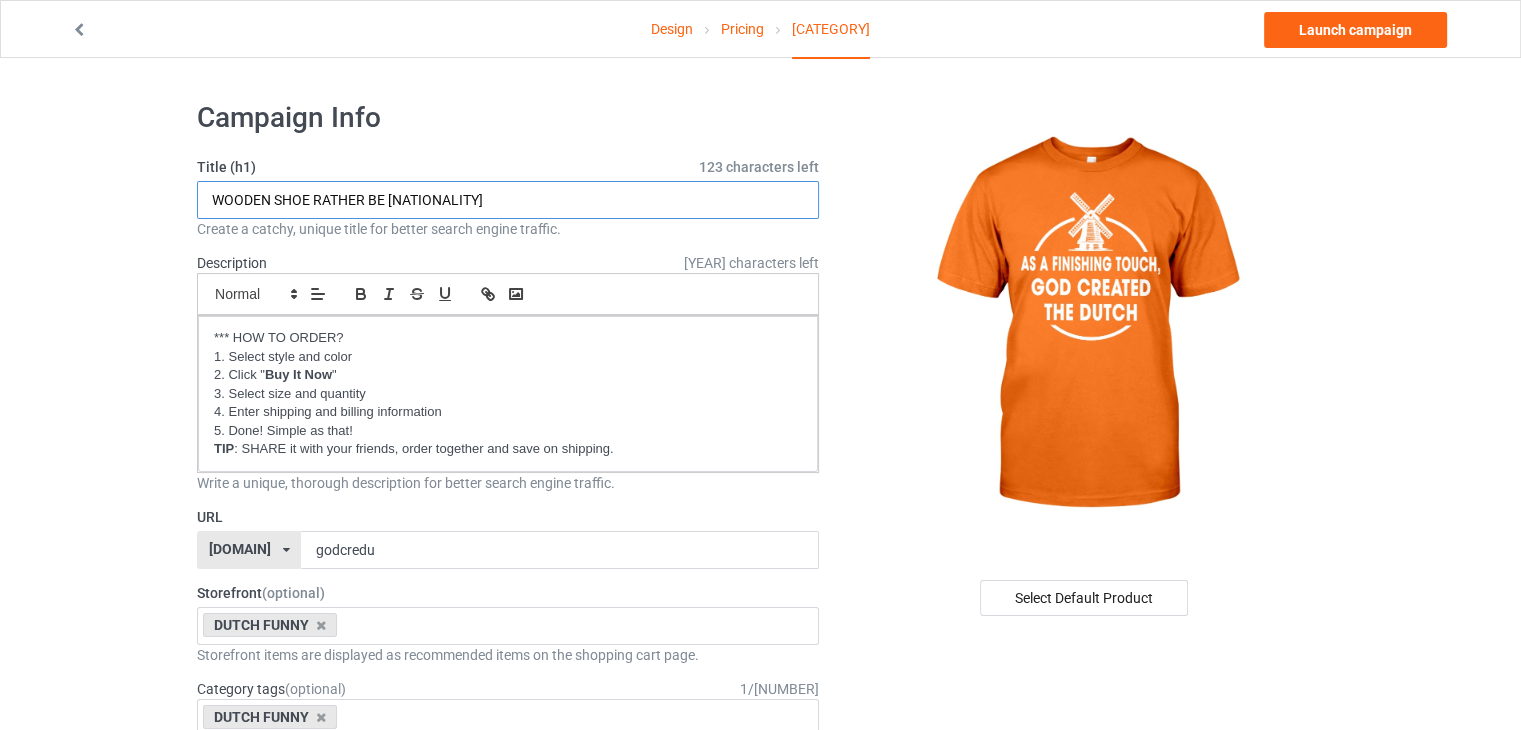 click on "WOODEN SHOE RATHER BE [NATIONALITY]" at bounding box center (508, 200) 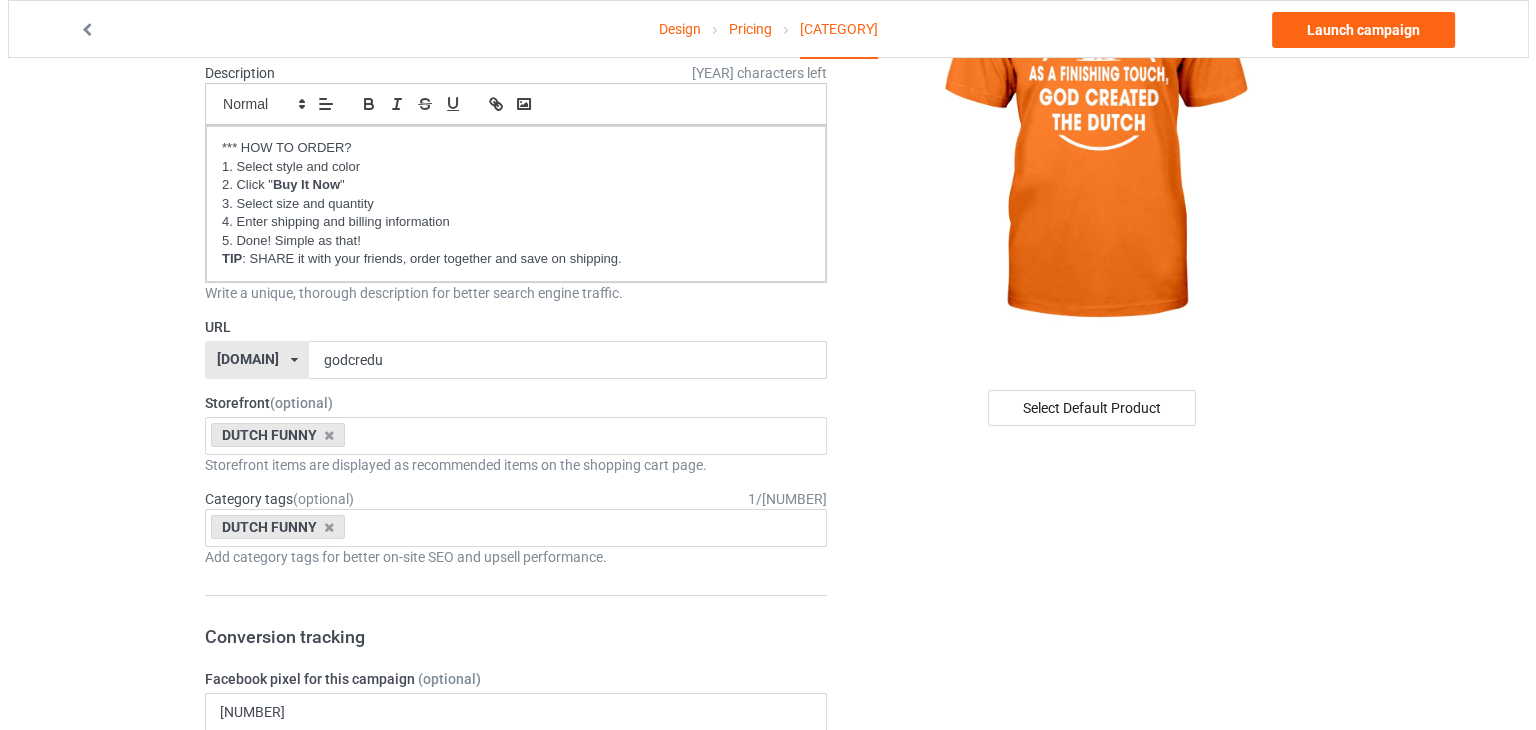 scroll, scrollTop: 0, scrollLeft: 0, axis: both 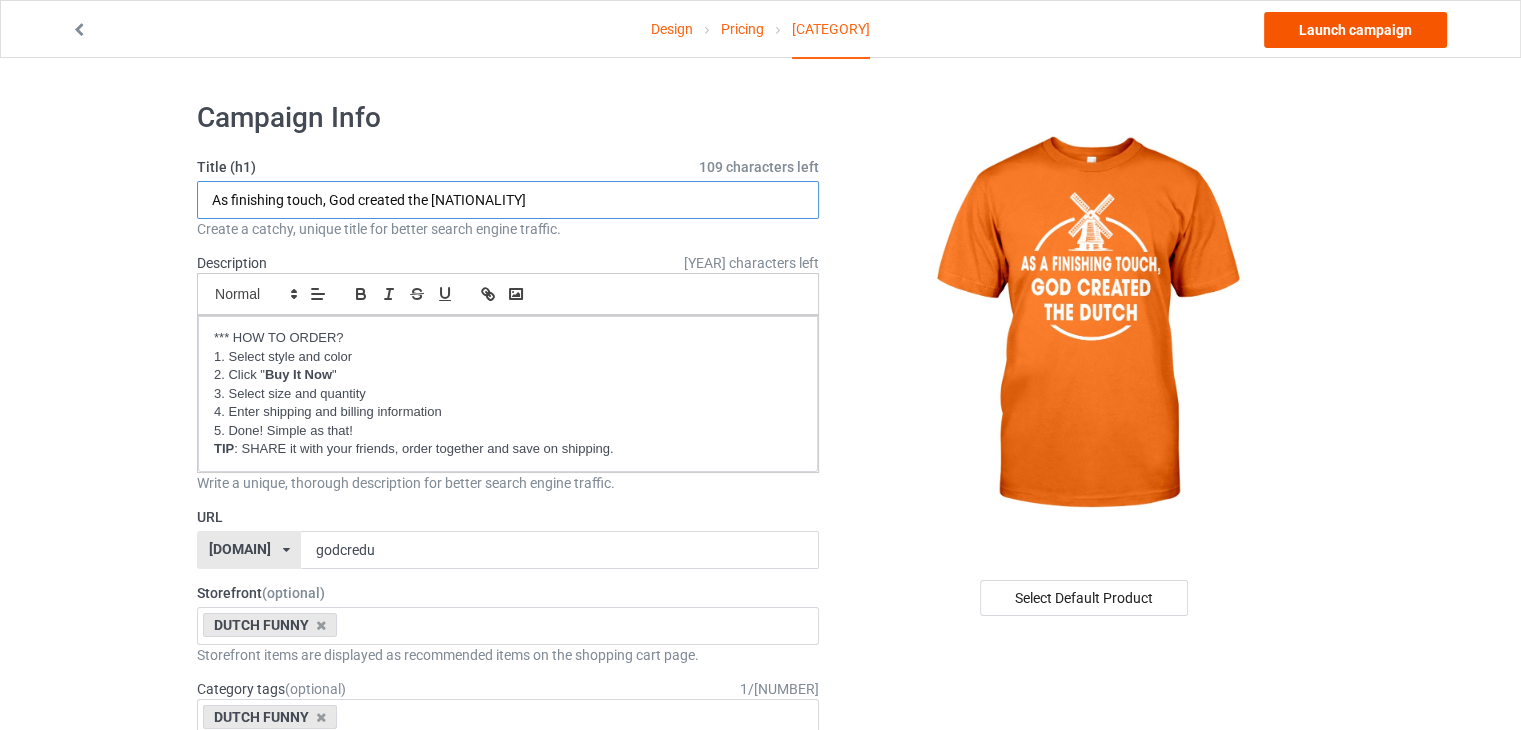type on "As finishing touch, God created the [NATIONALITY]" 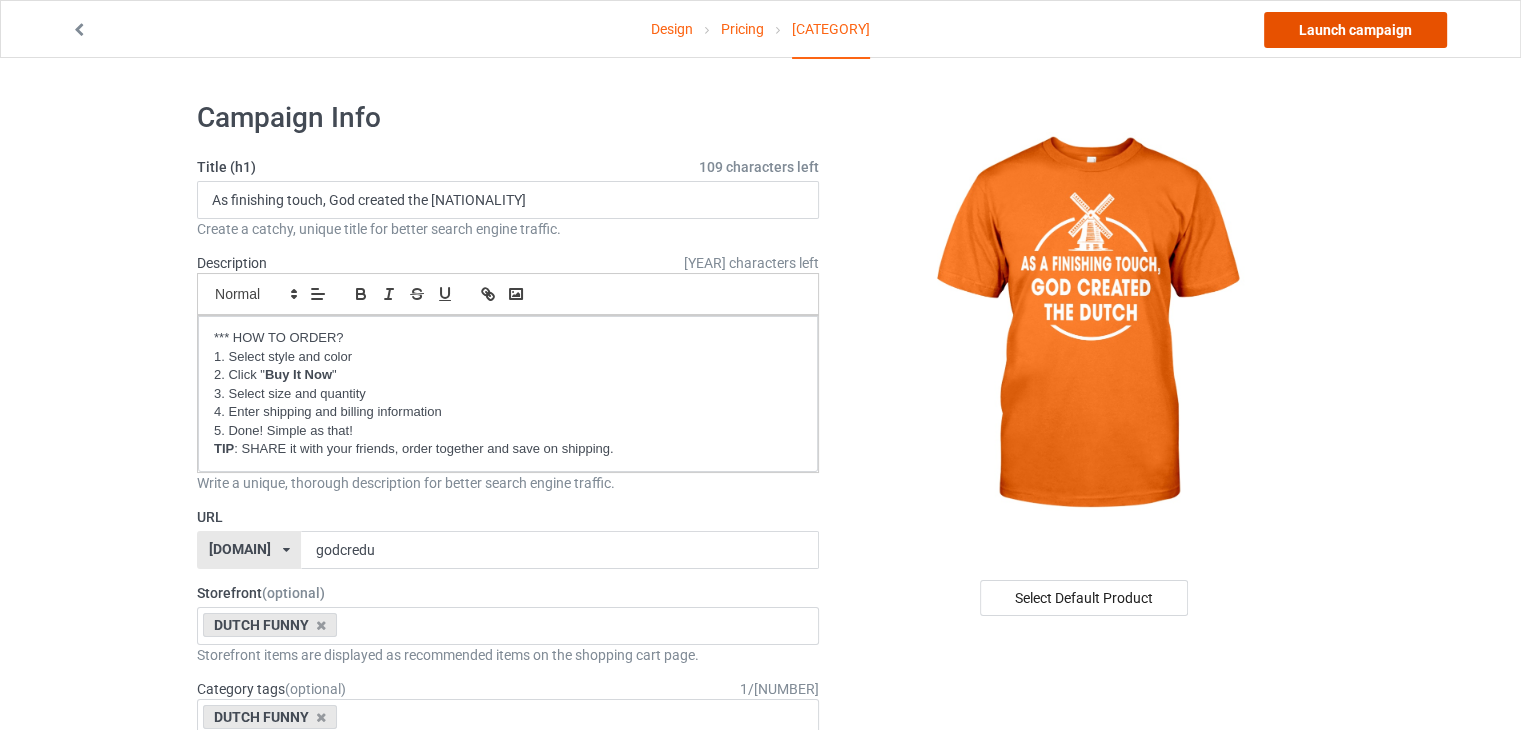click on "Launch campaign" at bounding box center [1355, 30] 